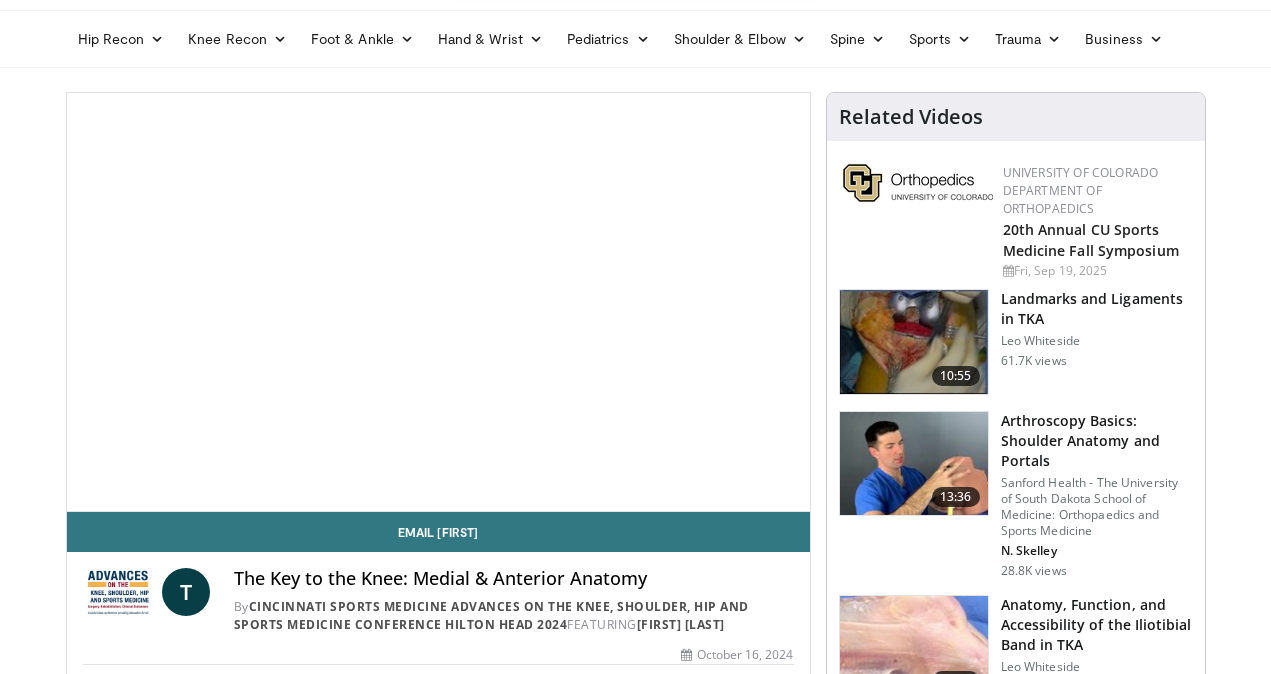 scroll, scrollTop: 62, scrollLeft: 0, axis: vertical 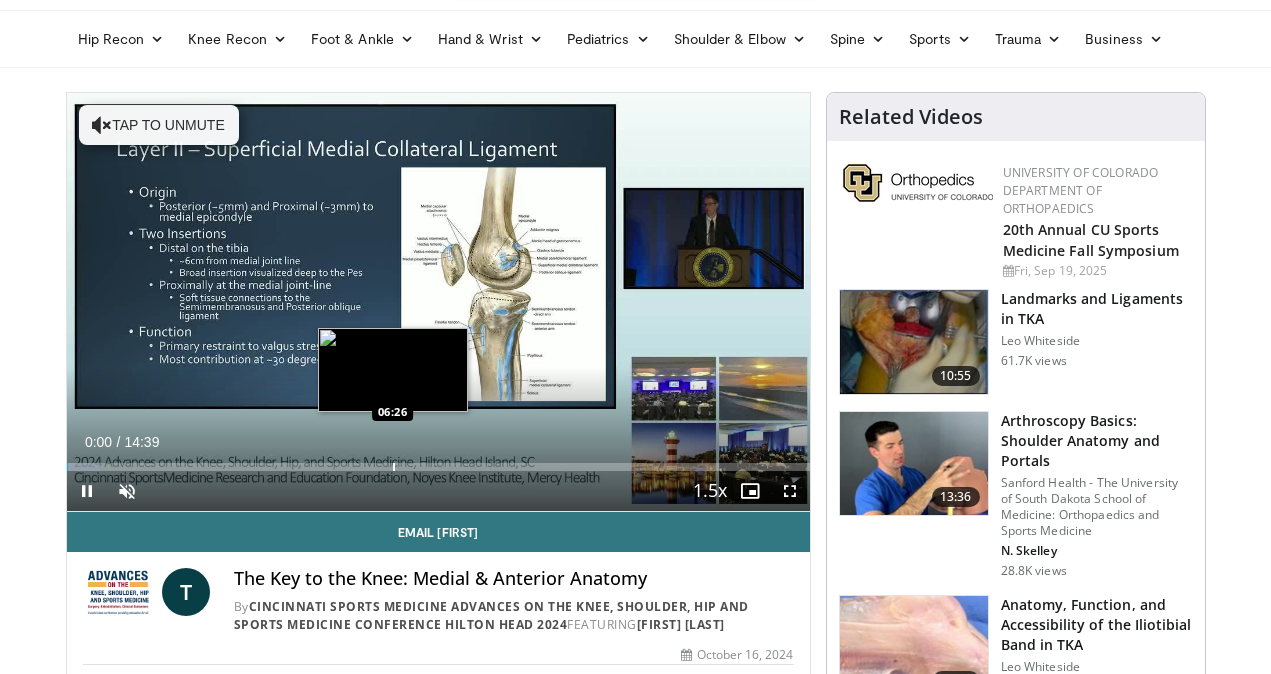 click at bounding box center [394, 467] 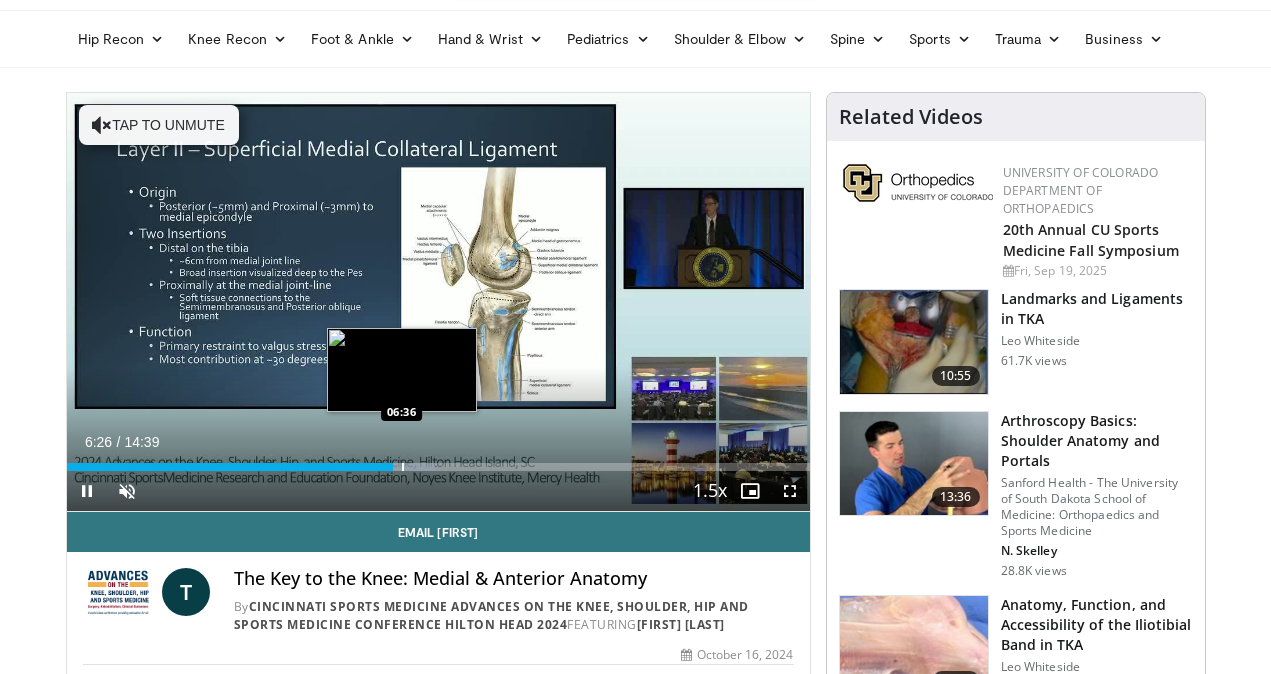 click at bounding box center (403, 467) 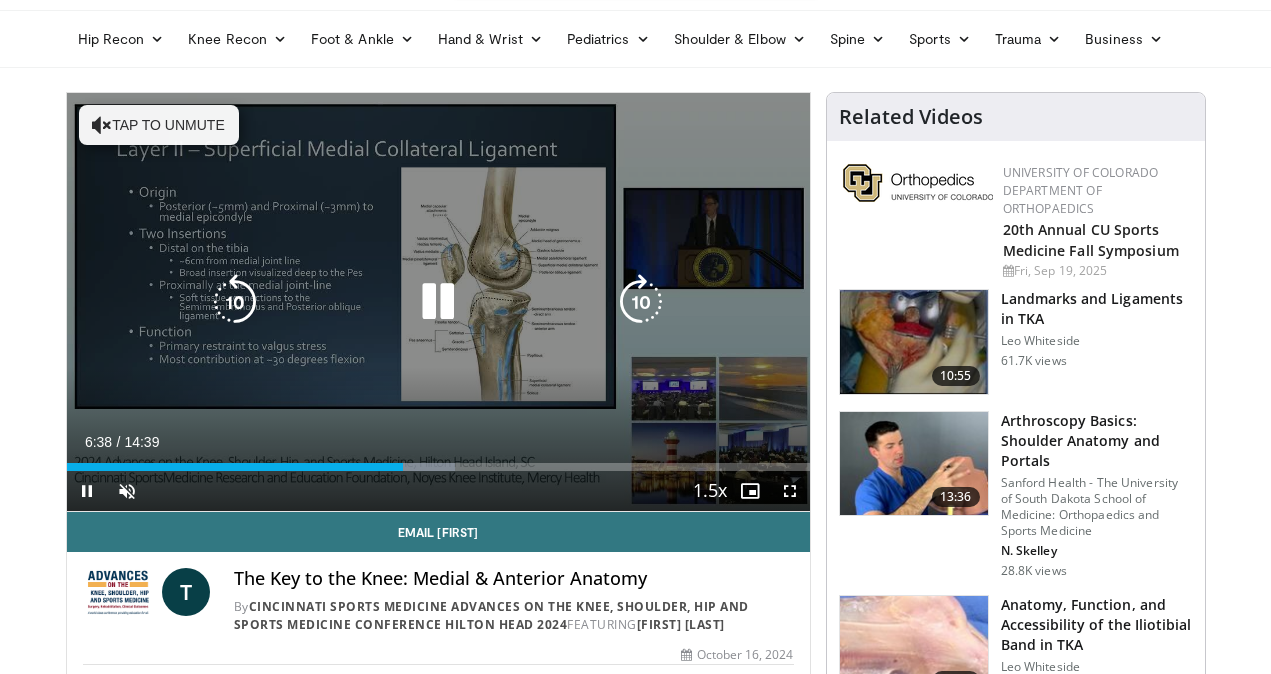 click on "Tap to unmute" at bounding box center (159, 125) 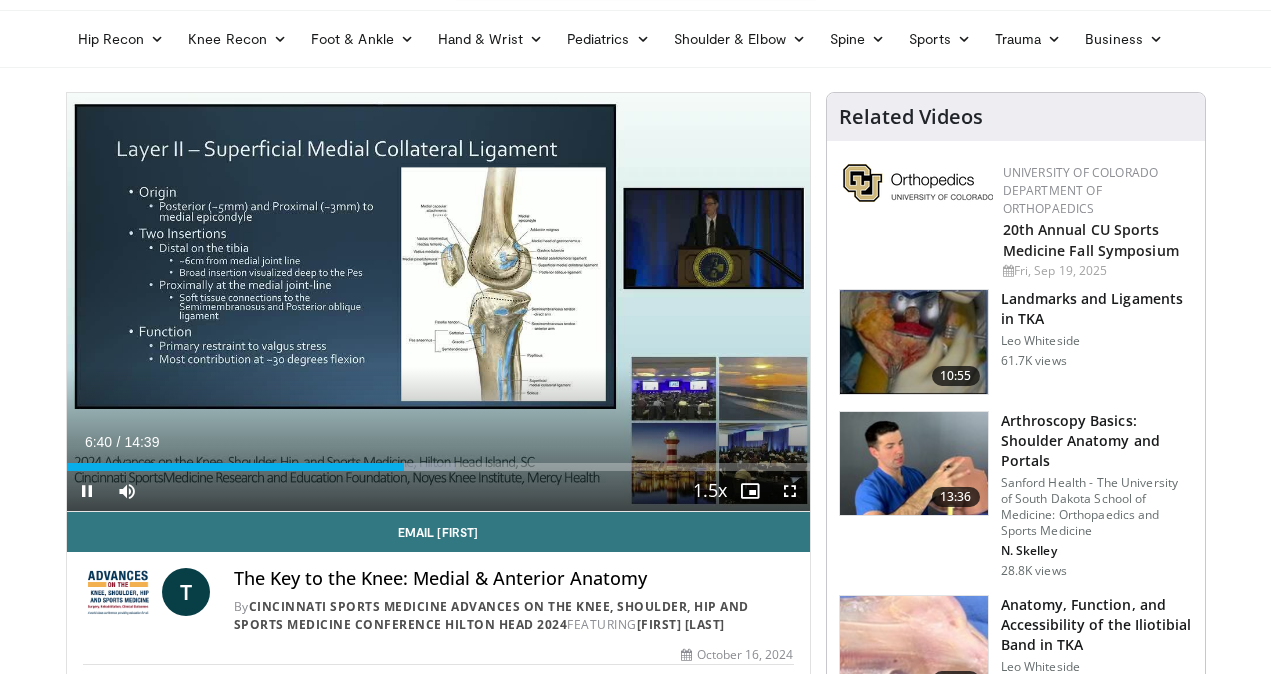 click on "+" at bounding box center [165, 521] 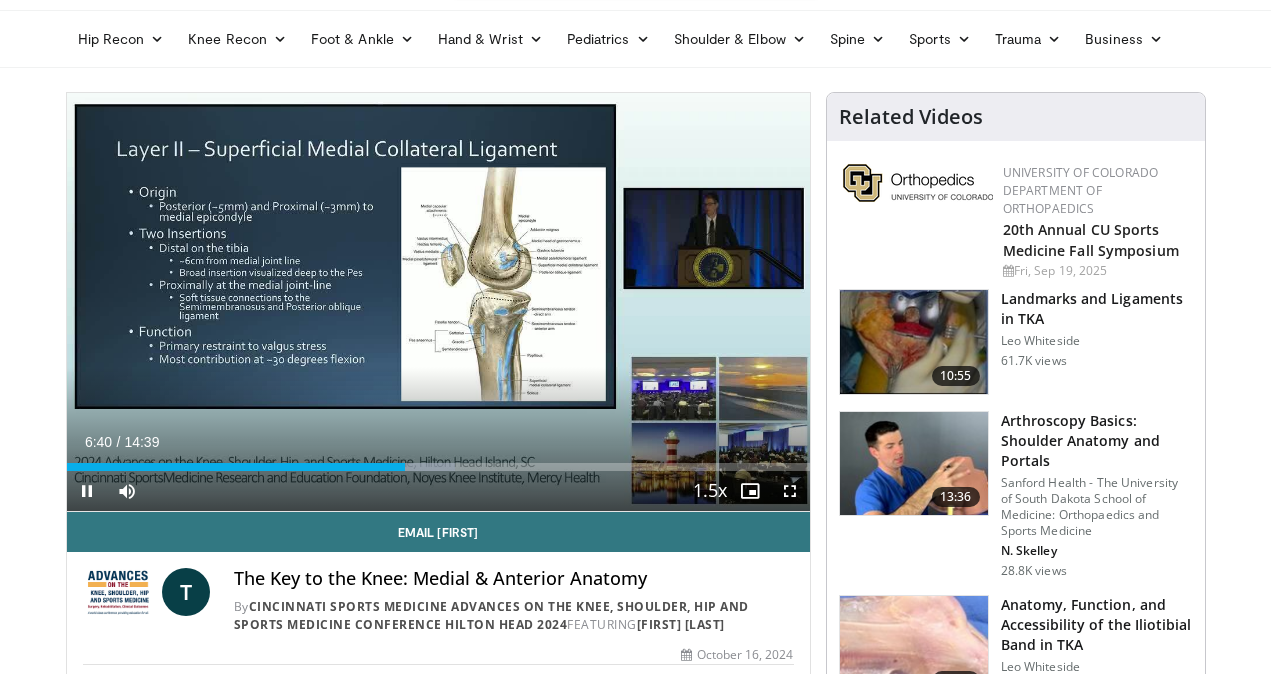 click on "+" at bounding box center (165, 521) 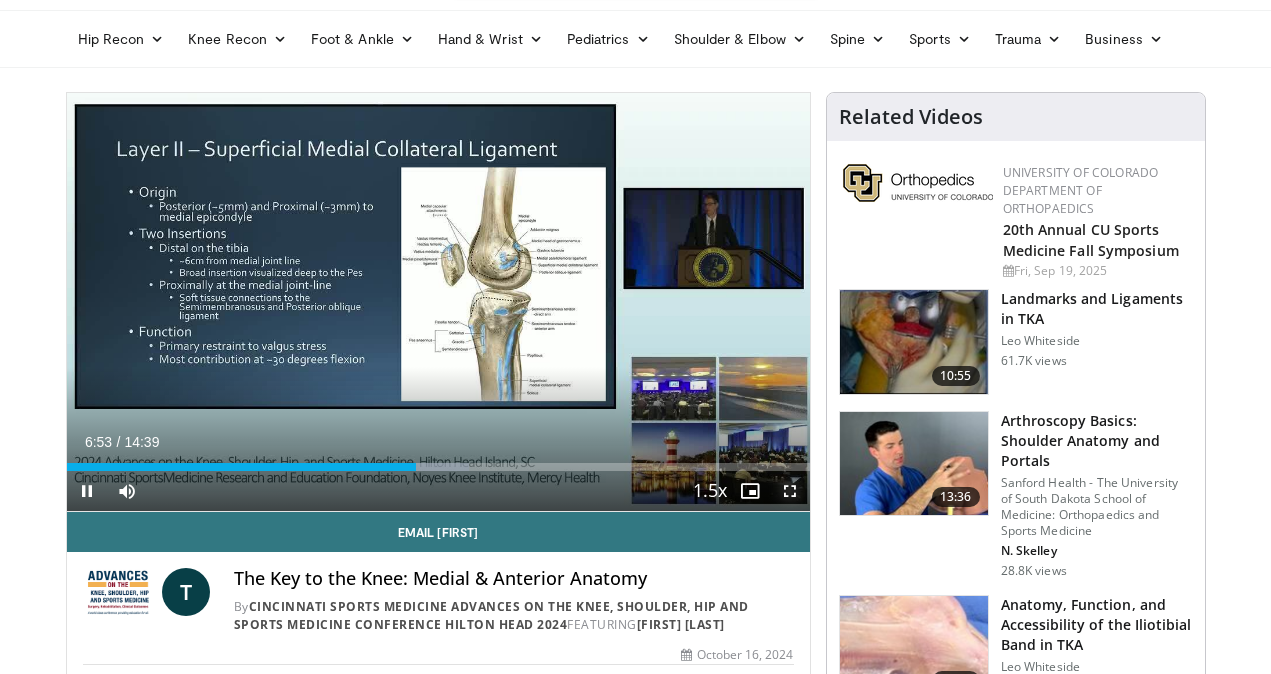 click at bounding box center [790, 491] 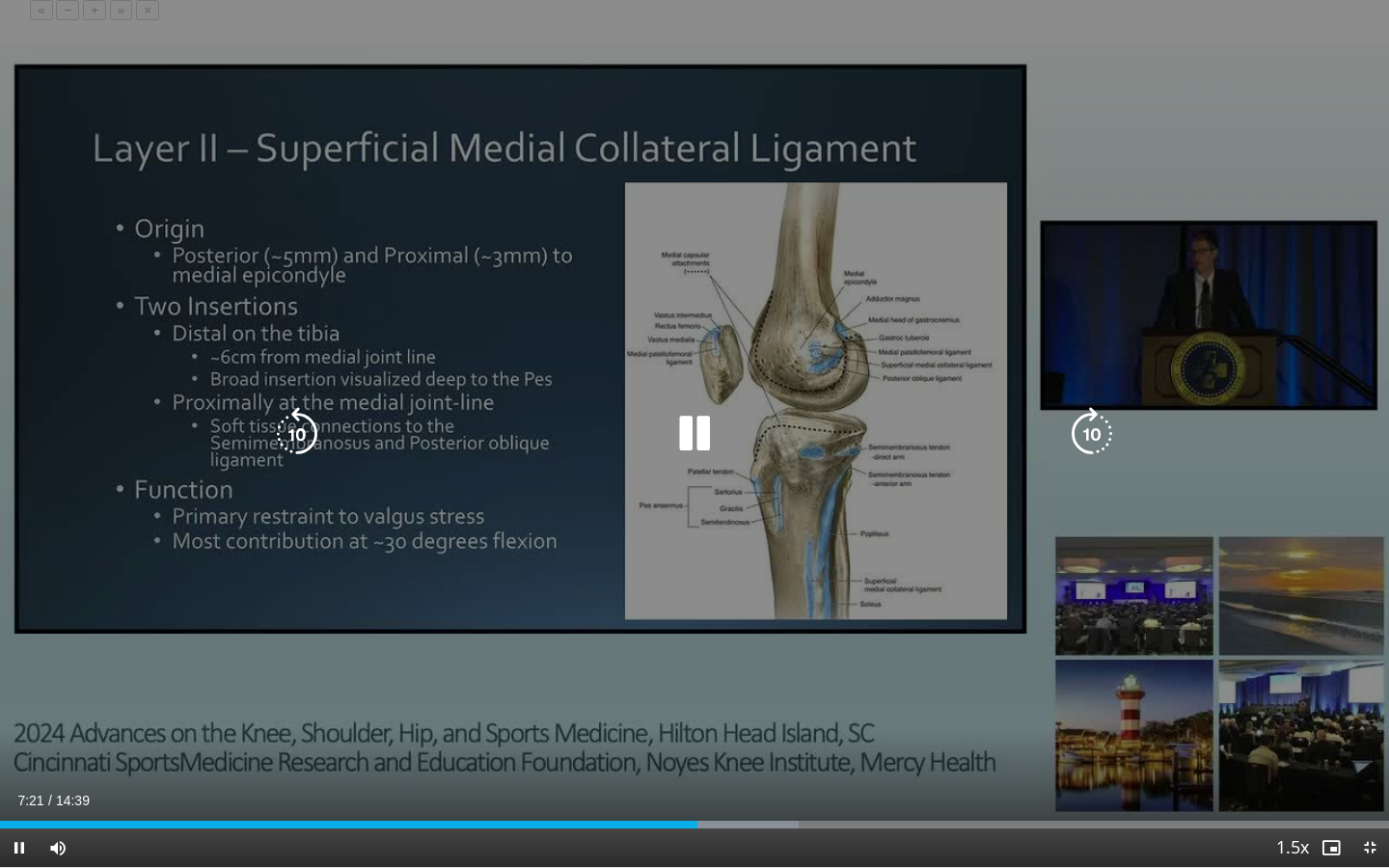 drag, startPoint x: 701, startPoint y: 419, endPoint x: 701, endPoint y: 433, distance: 14 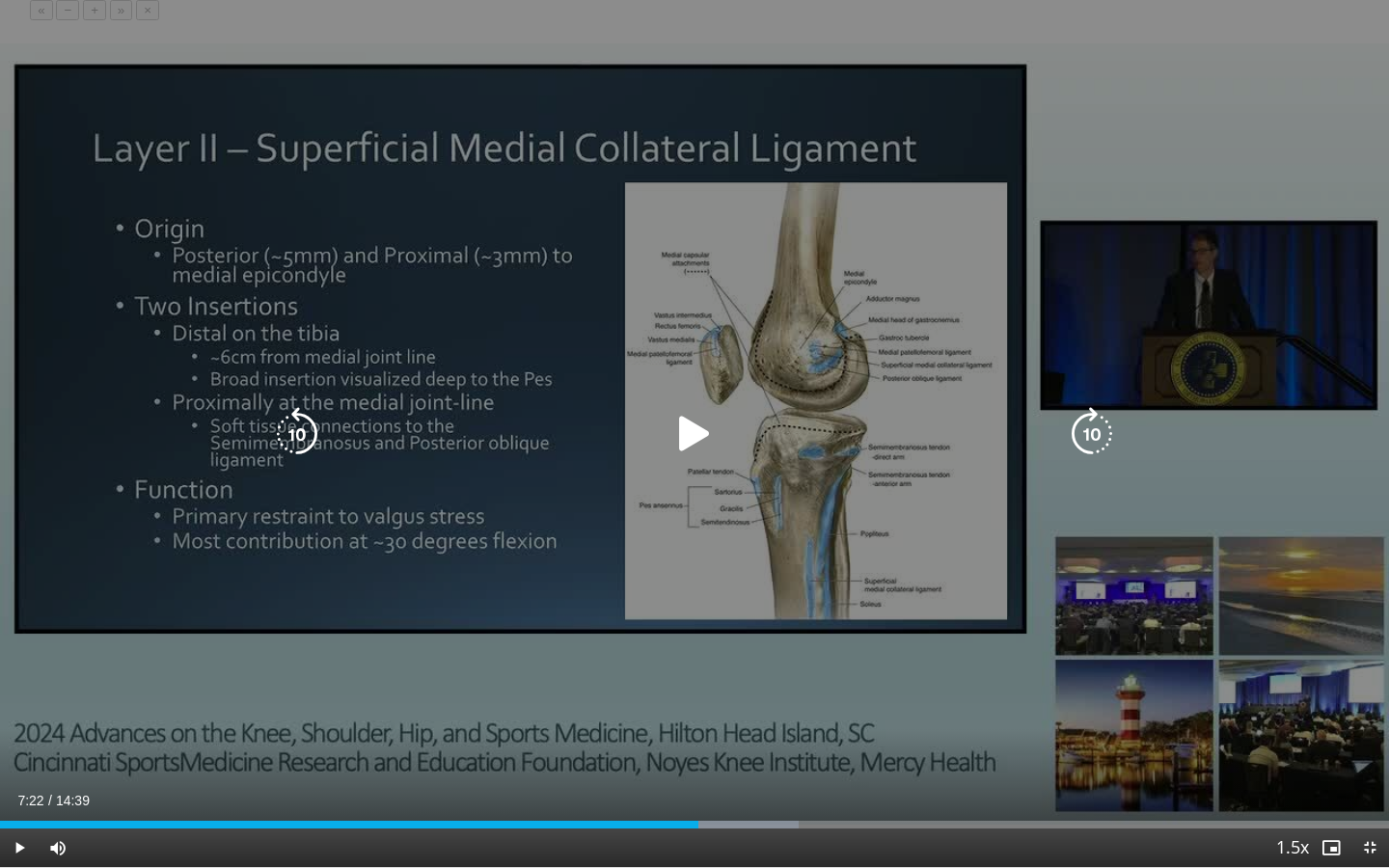 click at bounding box center (694, 434) 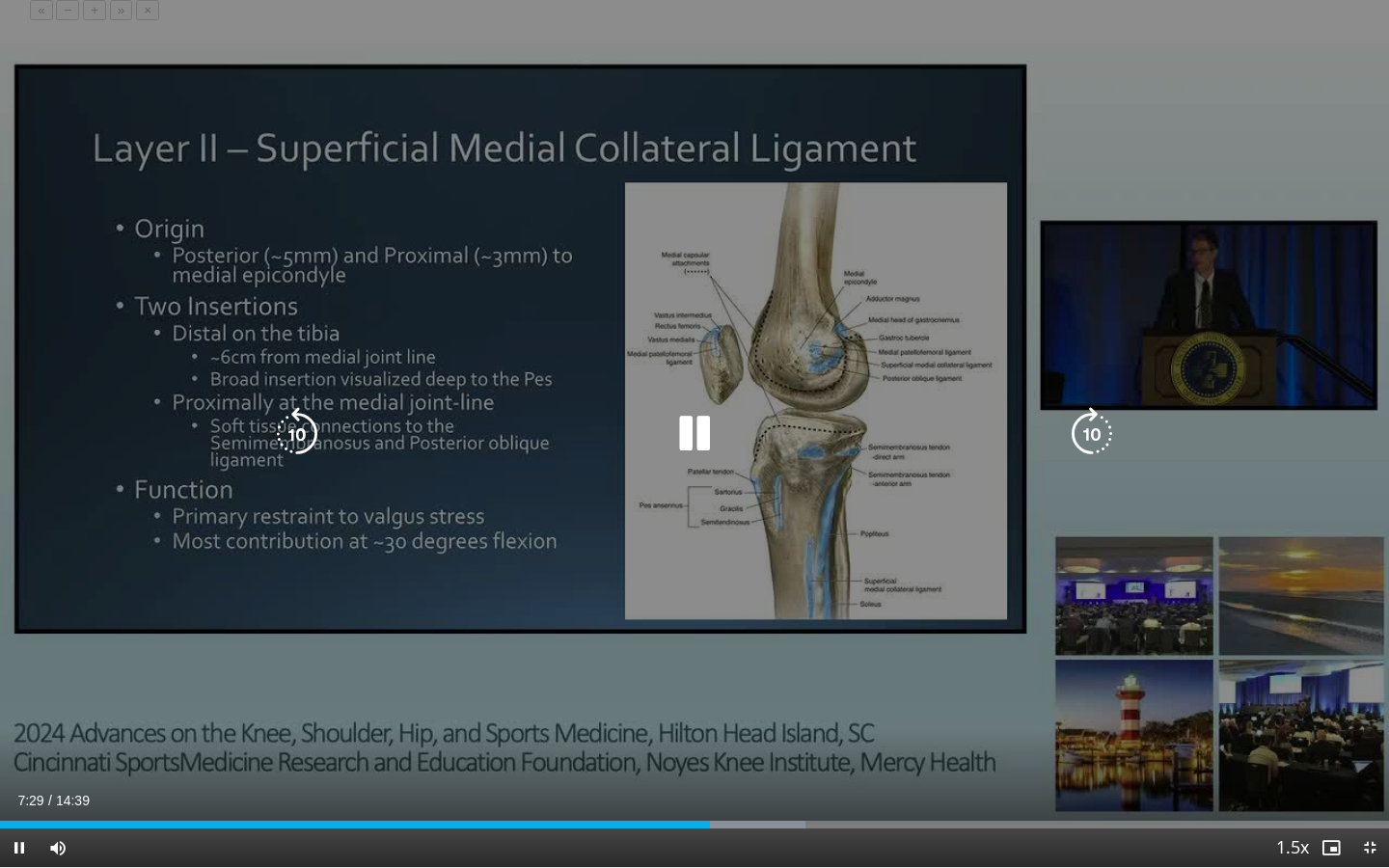 click at bounding box center (694, 434) 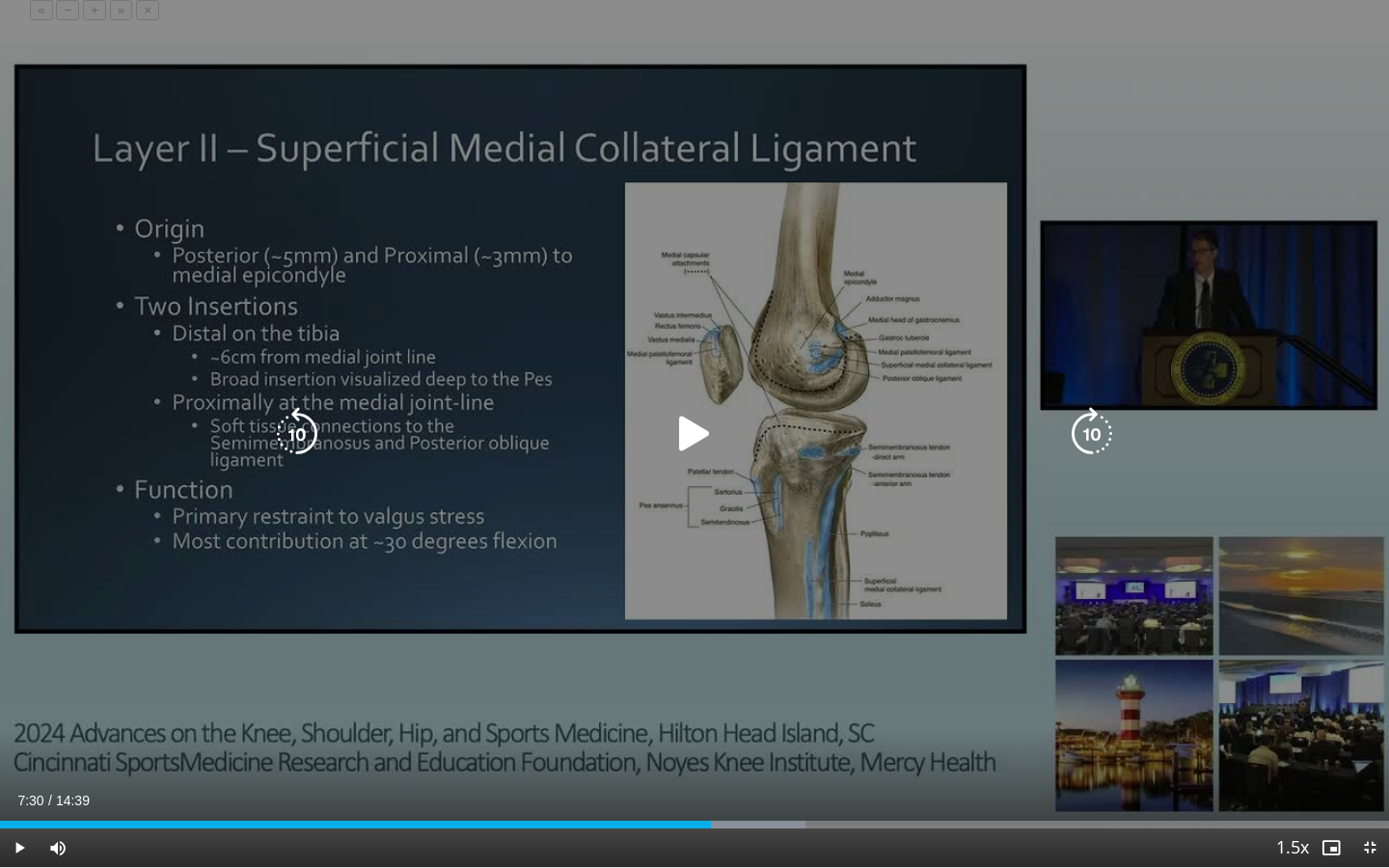 click on "10 seconds
Tap to unmute" at bounding box center [694, 433] 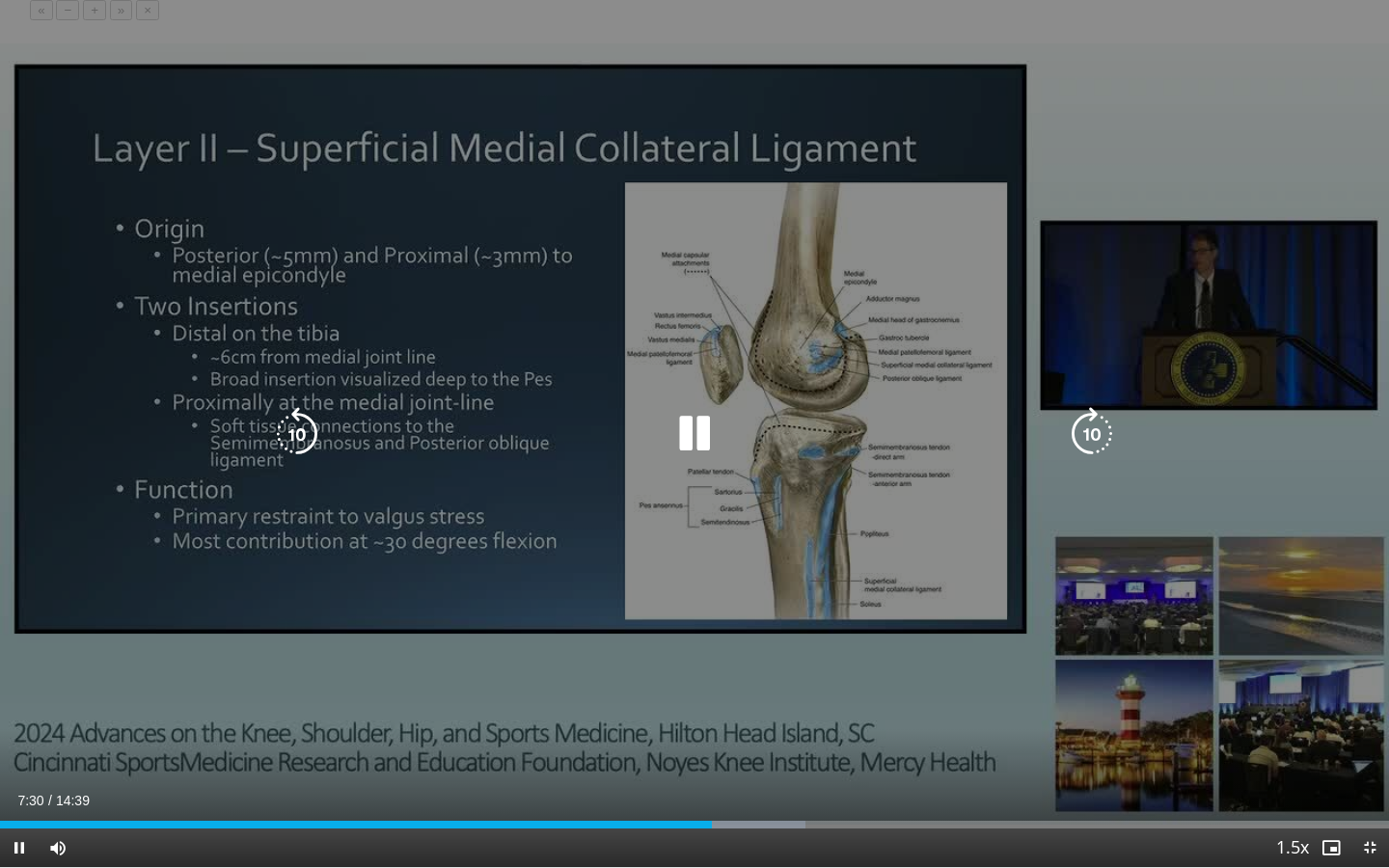 click on "10 seconds
Tap to unmute" at bounding box center [694, 433] 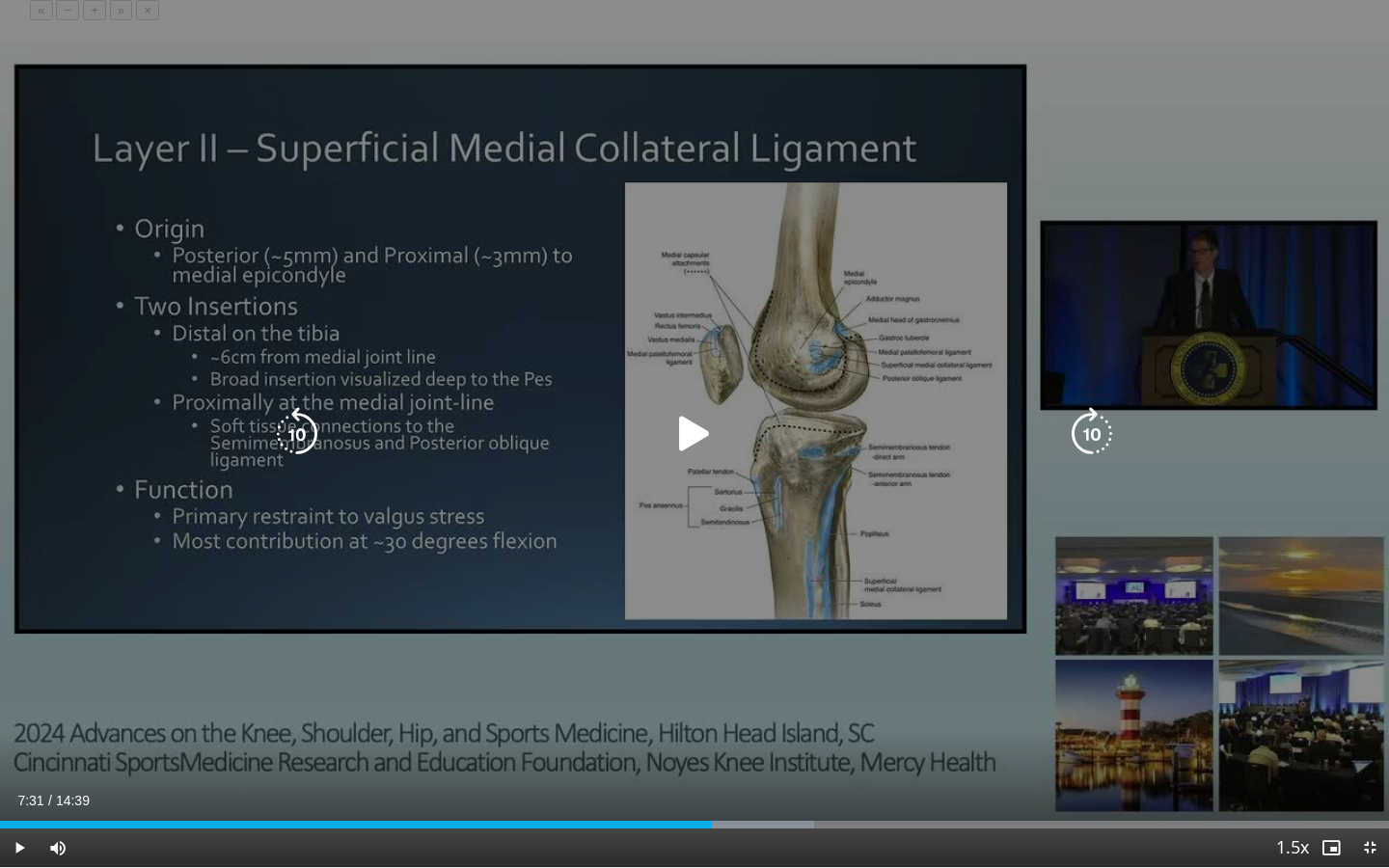 click at bounding box center [694, 434] 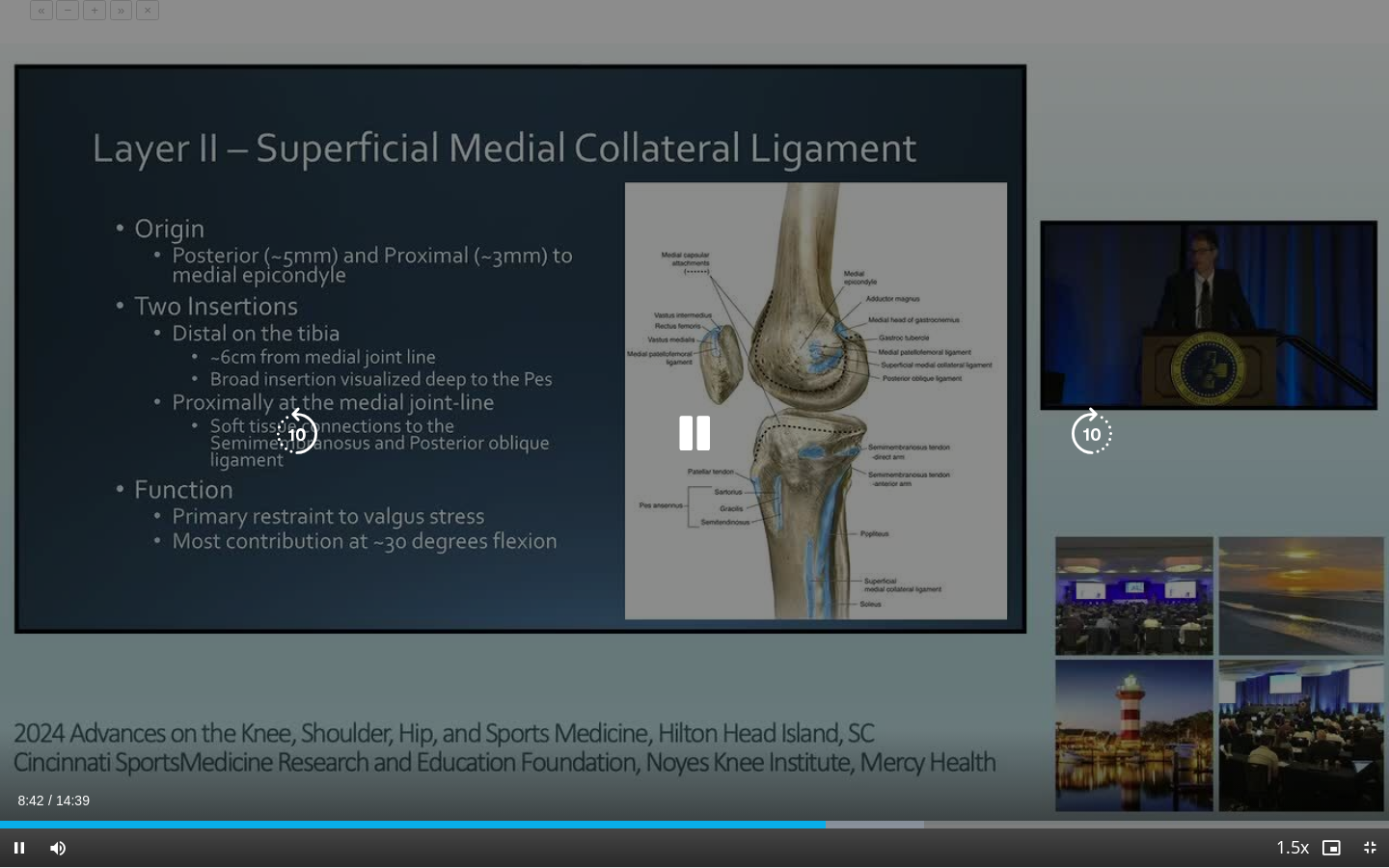 click at bounding box center (297, 434) 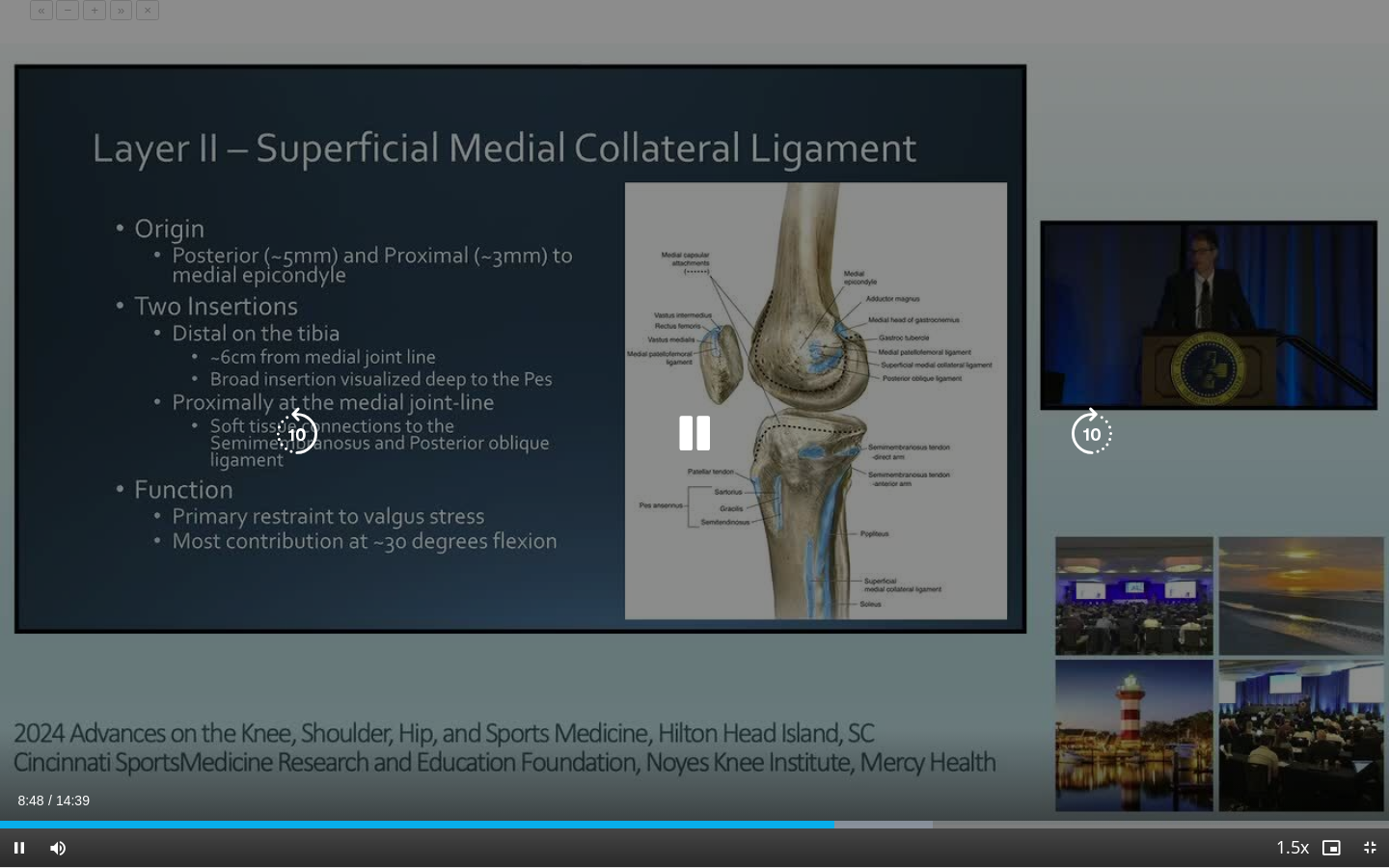 click at bounding box center [694, 434] 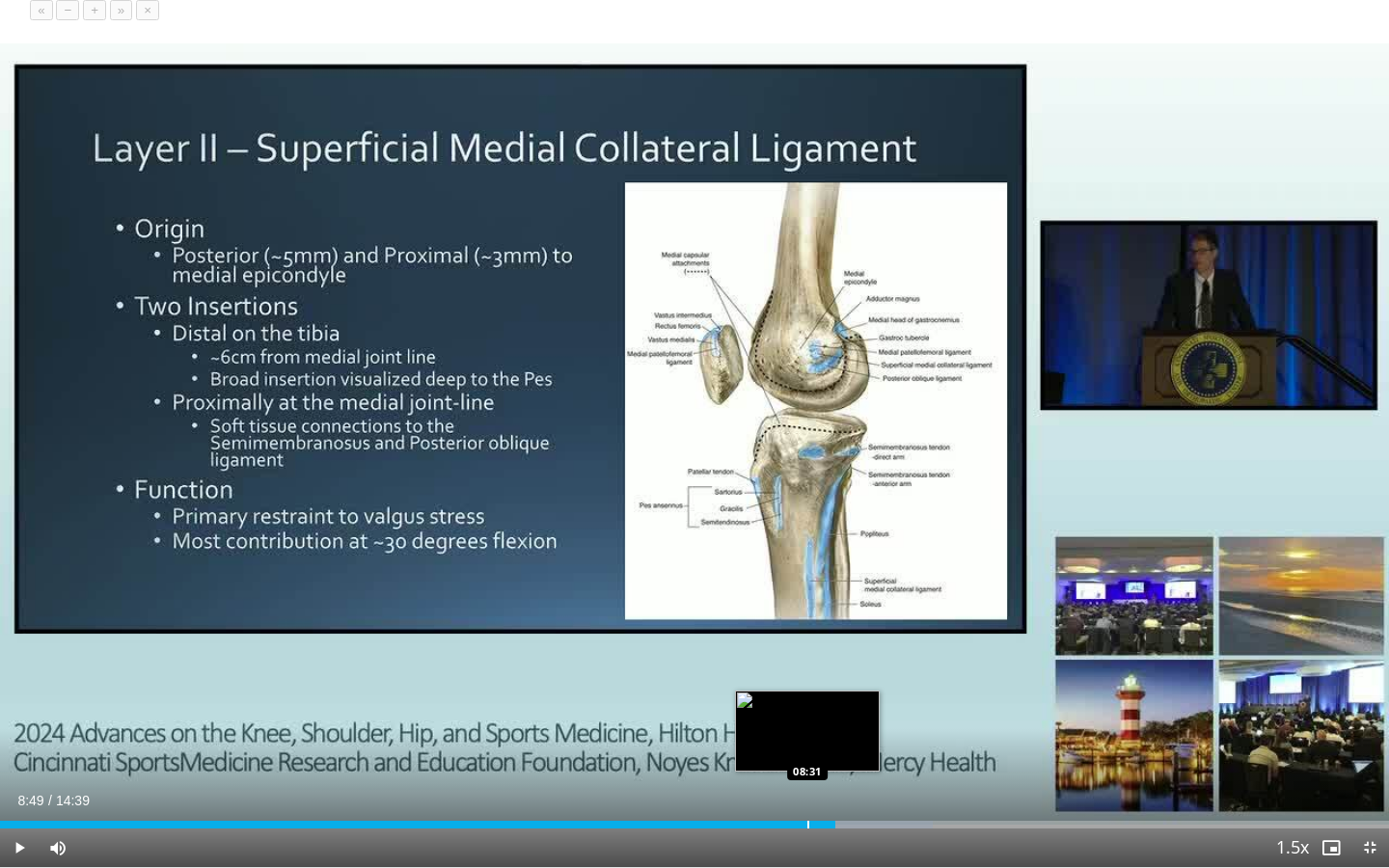click at bounding box center (808, 825) 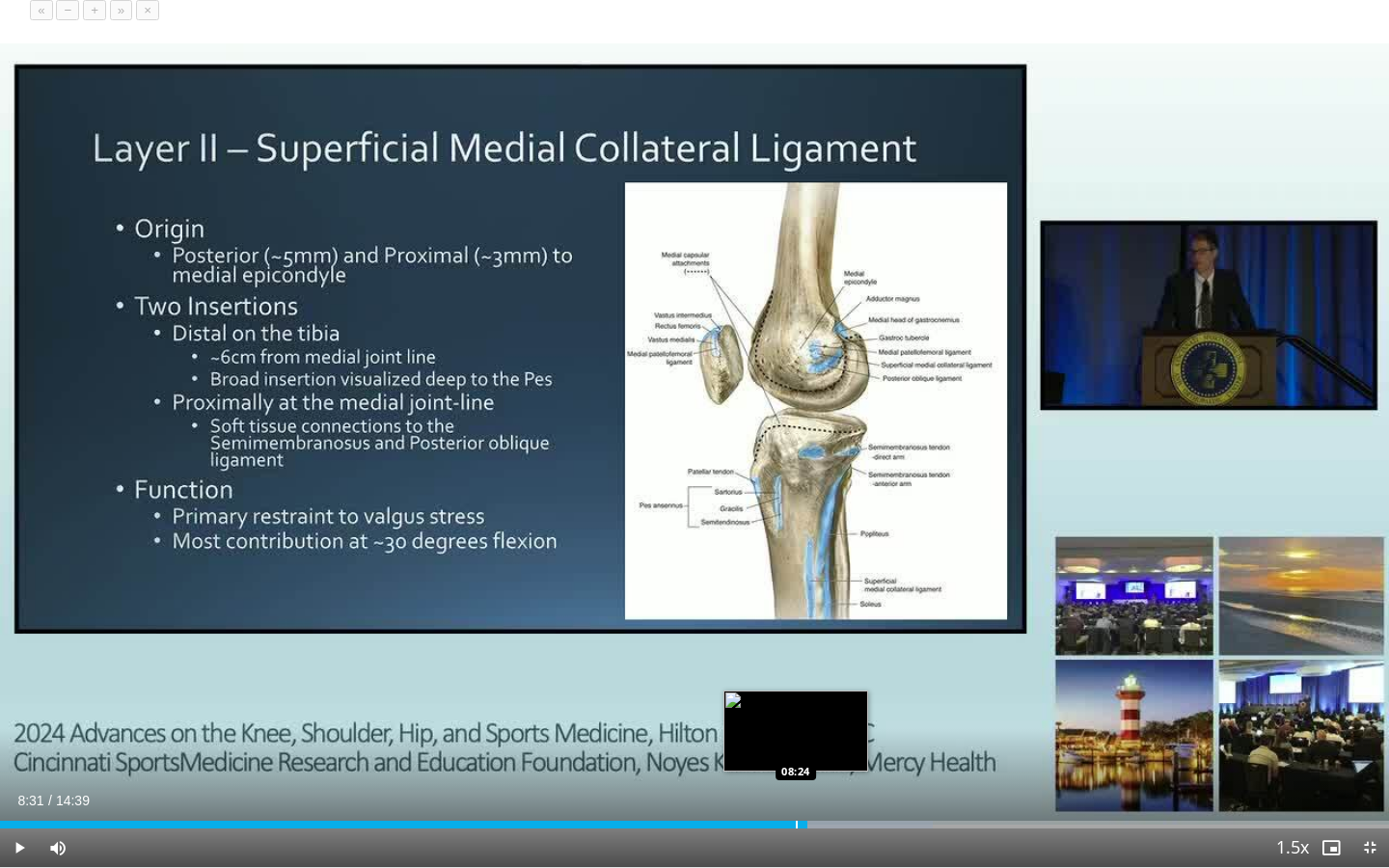 click at bounding box center (797, 825) 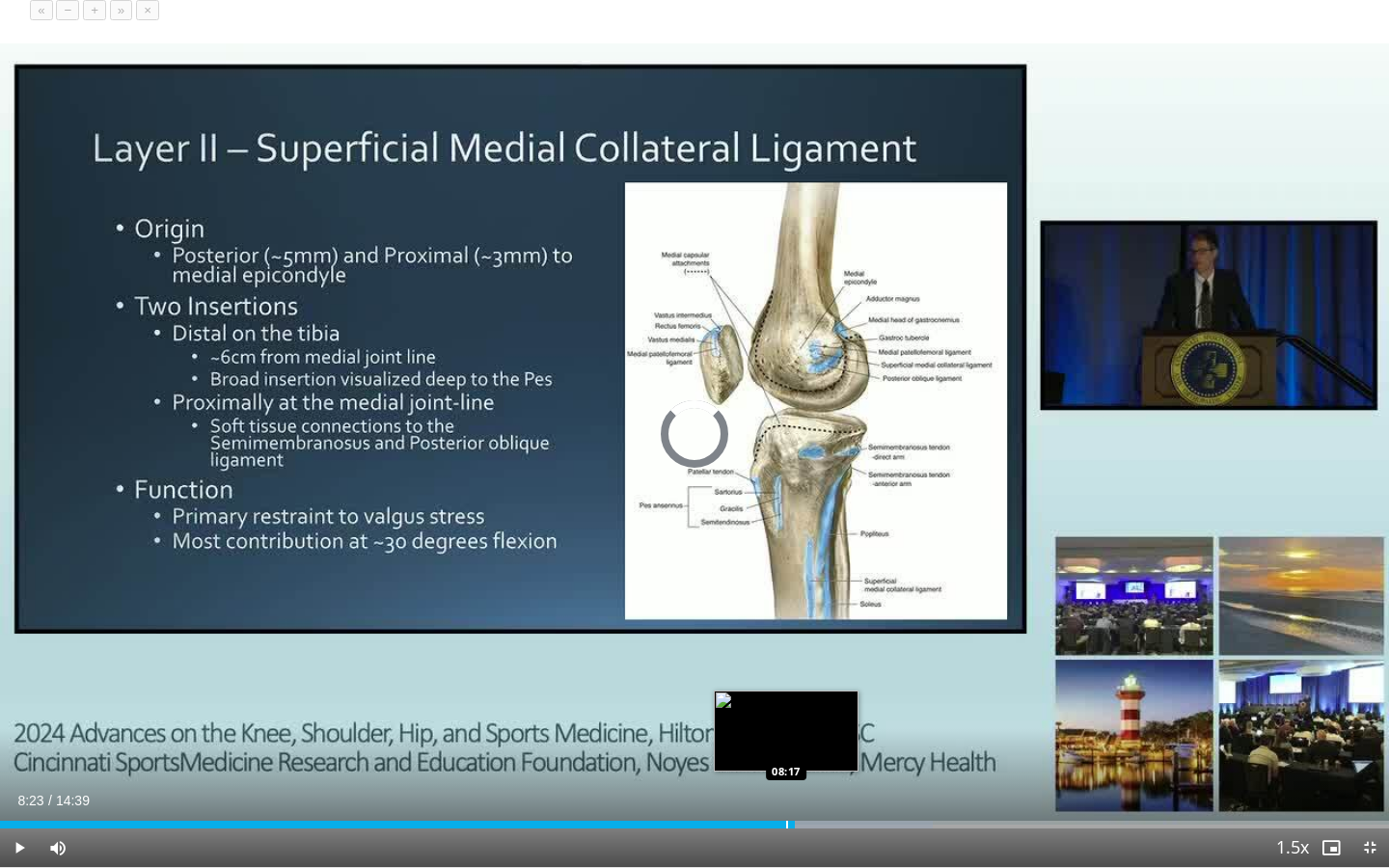 click at bounding box center [787, 825] 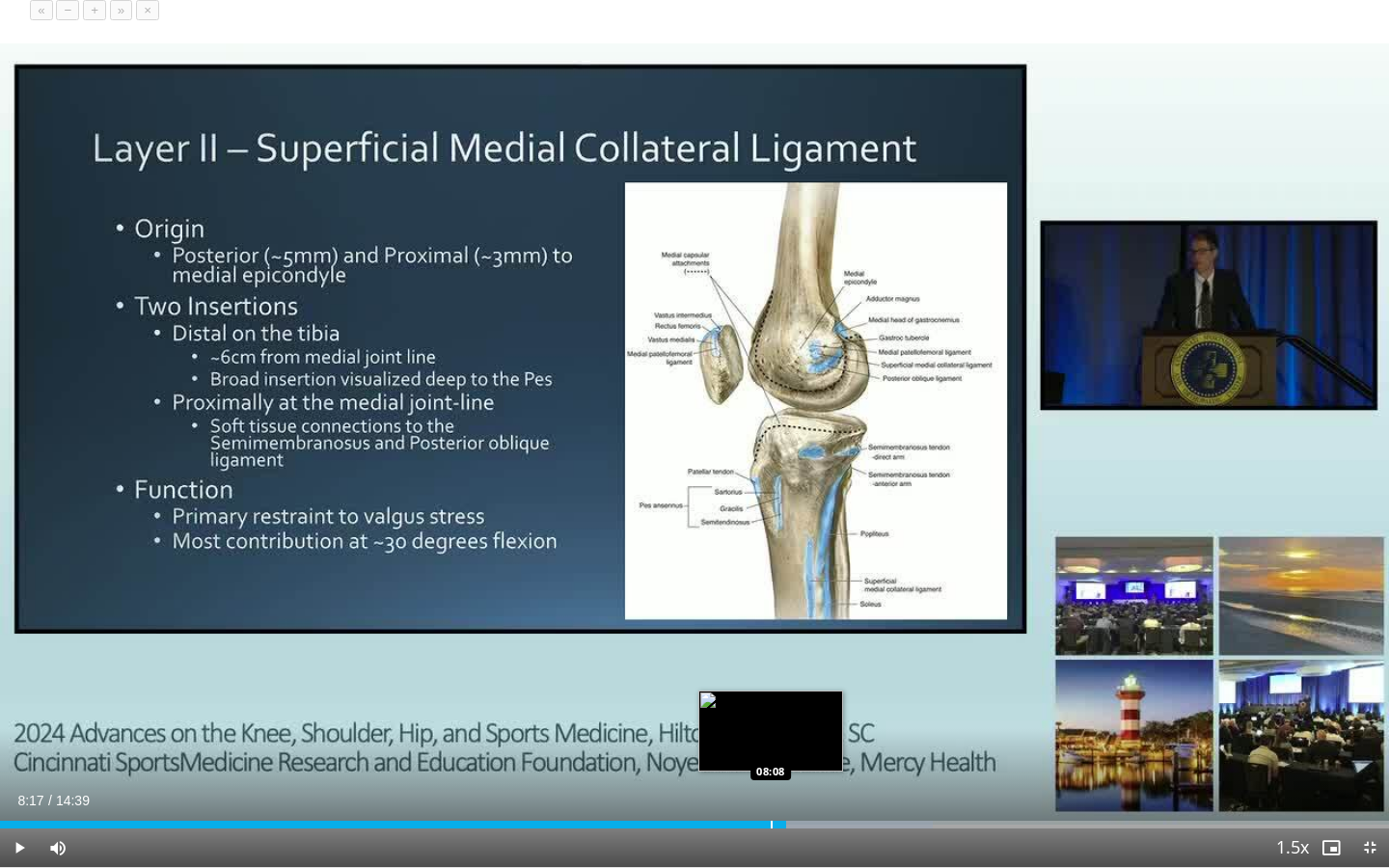 click at bounding box center (772, 825) 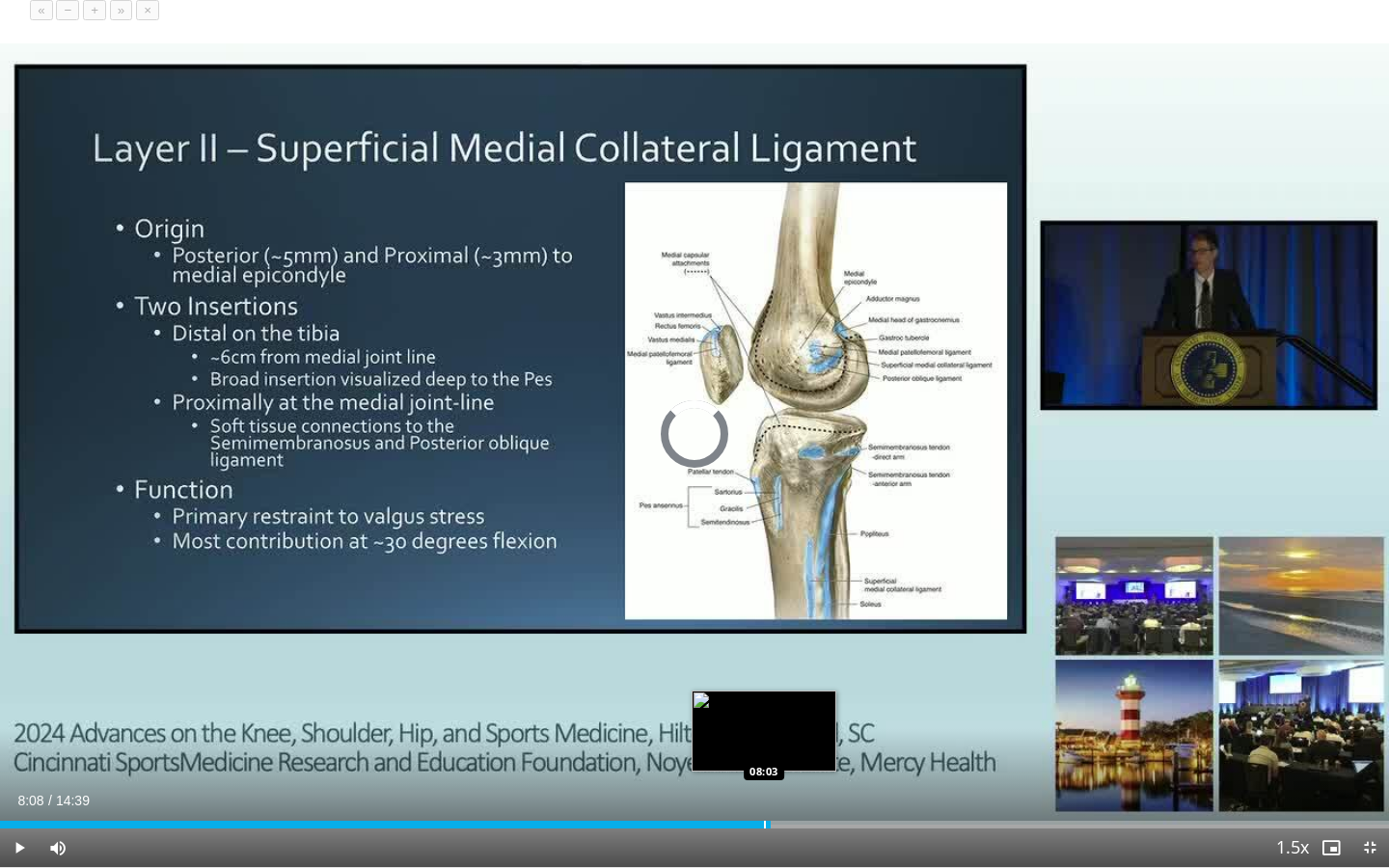 click at bounding box center (765, 825) 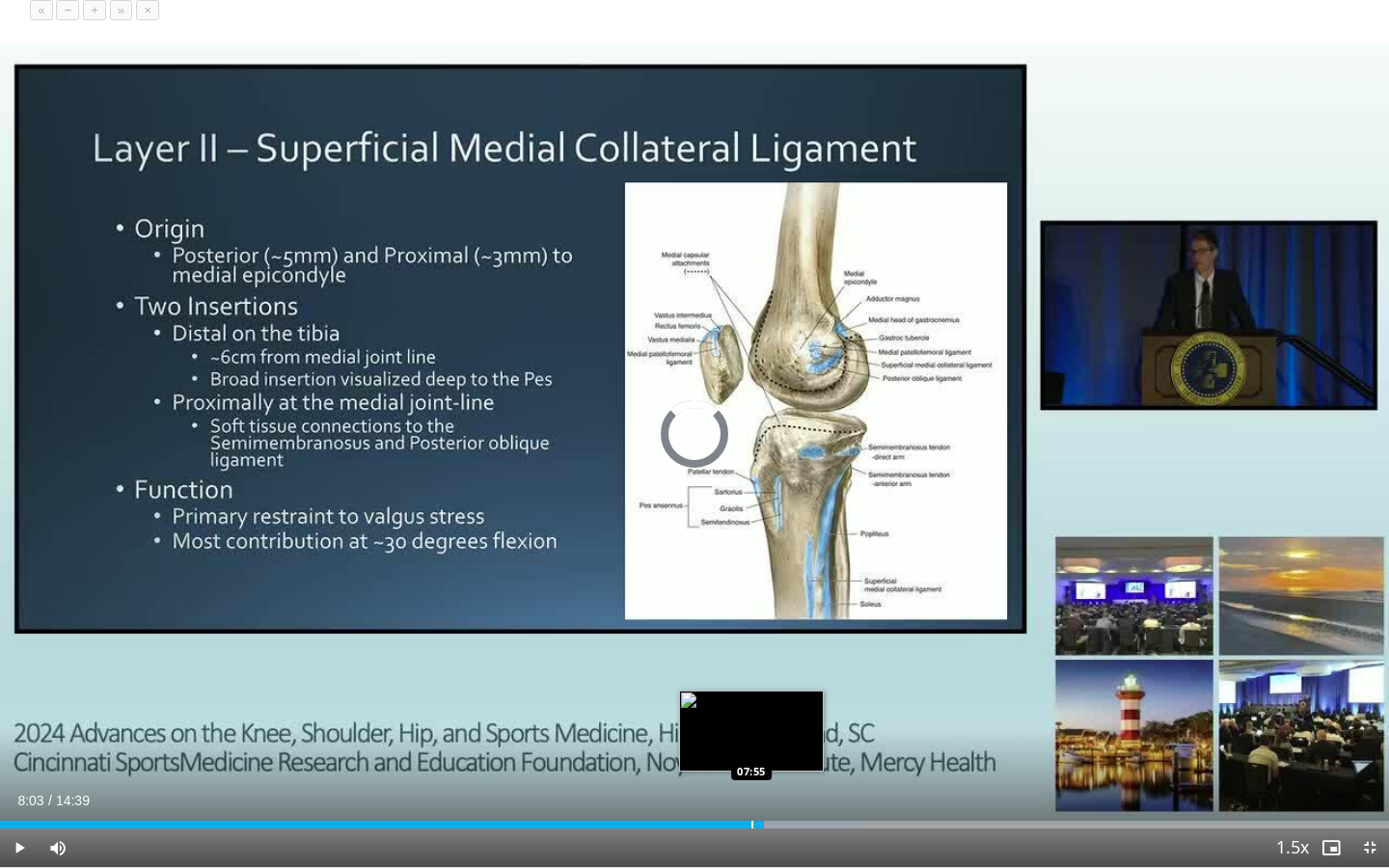 click at bounding box center [752, 825] 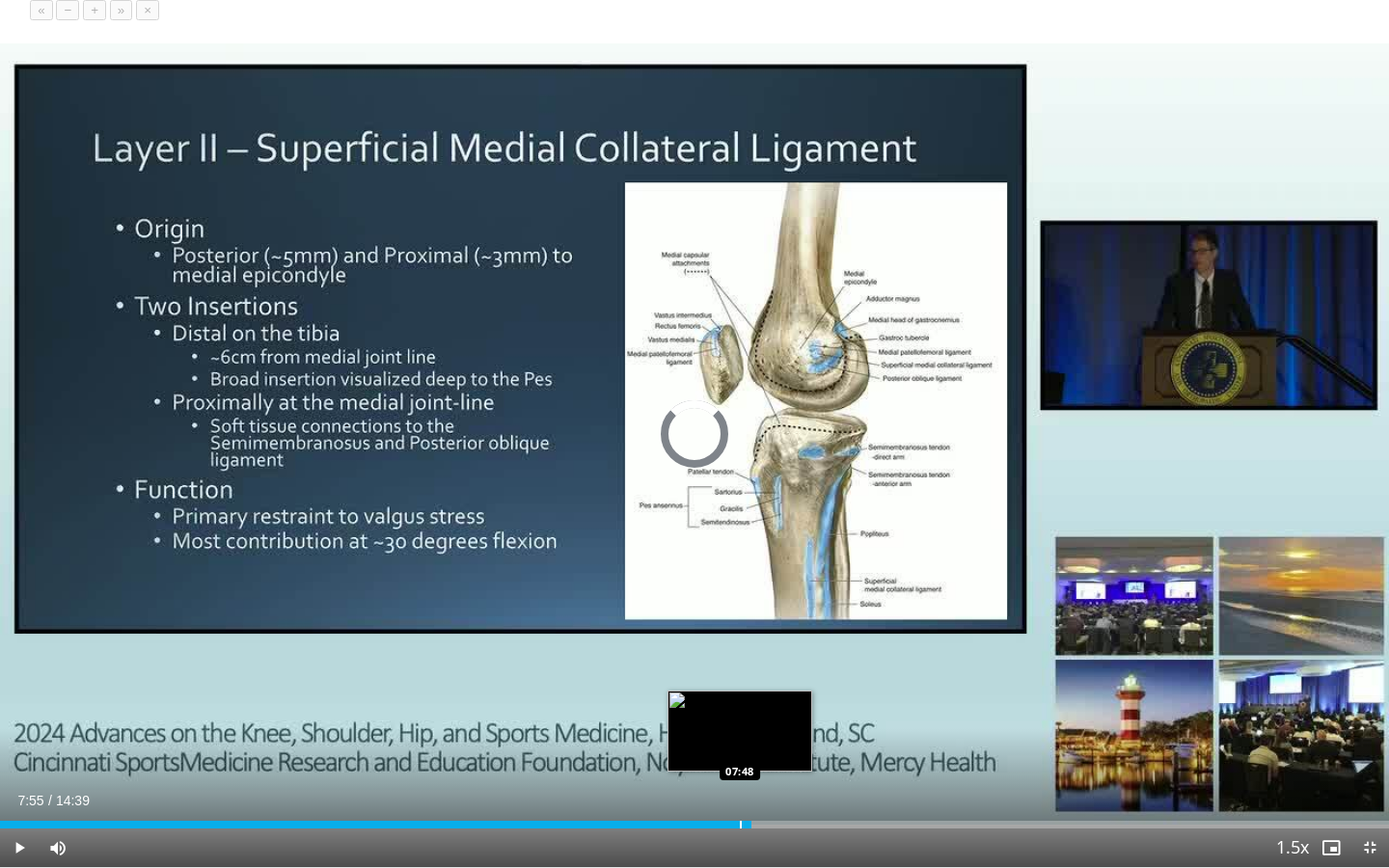 click on "07:55" at bounding box center [375, 825] 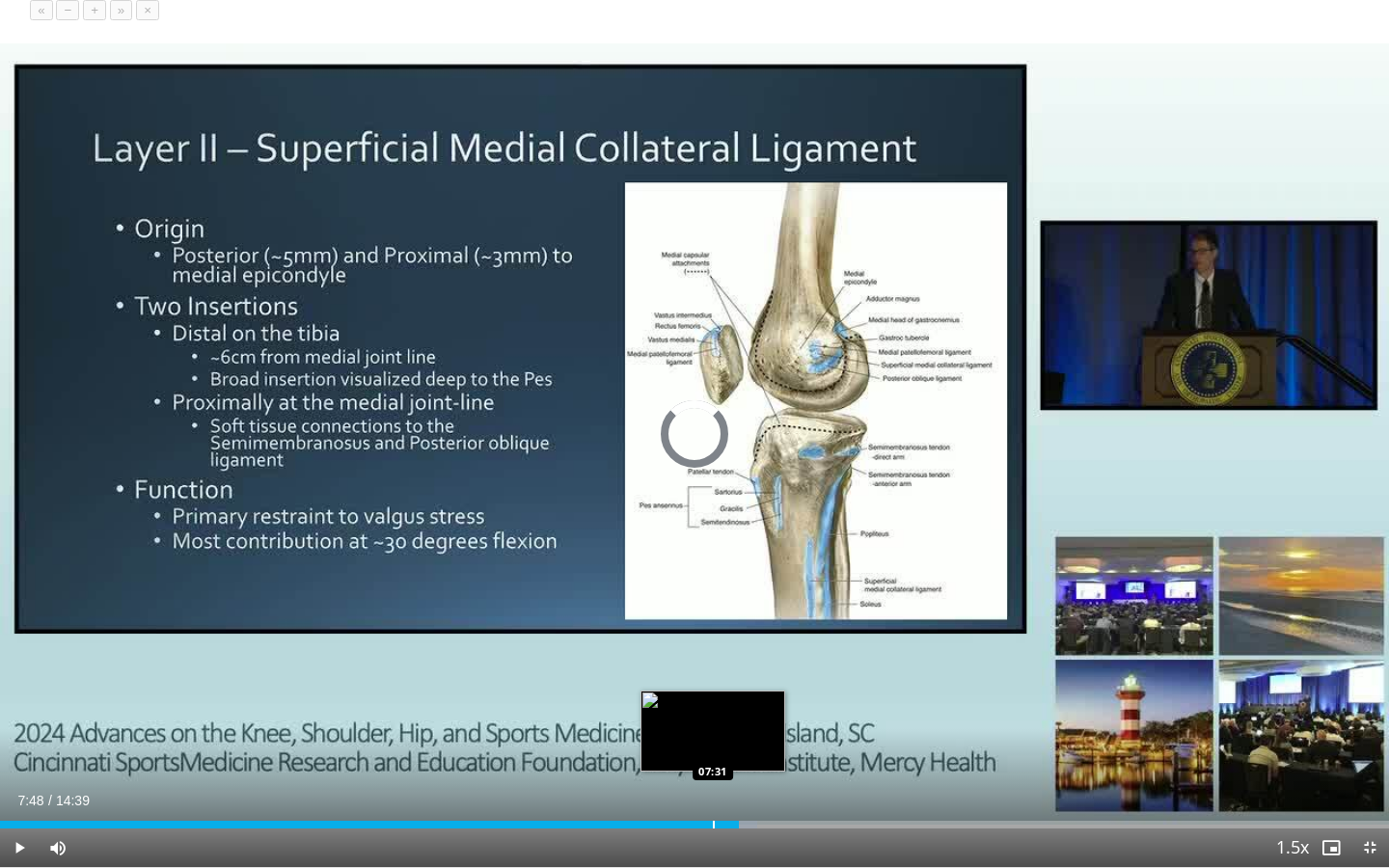 click on "Loaded :  54.54% 07:48 07:31" at bounding box center [694, 819] 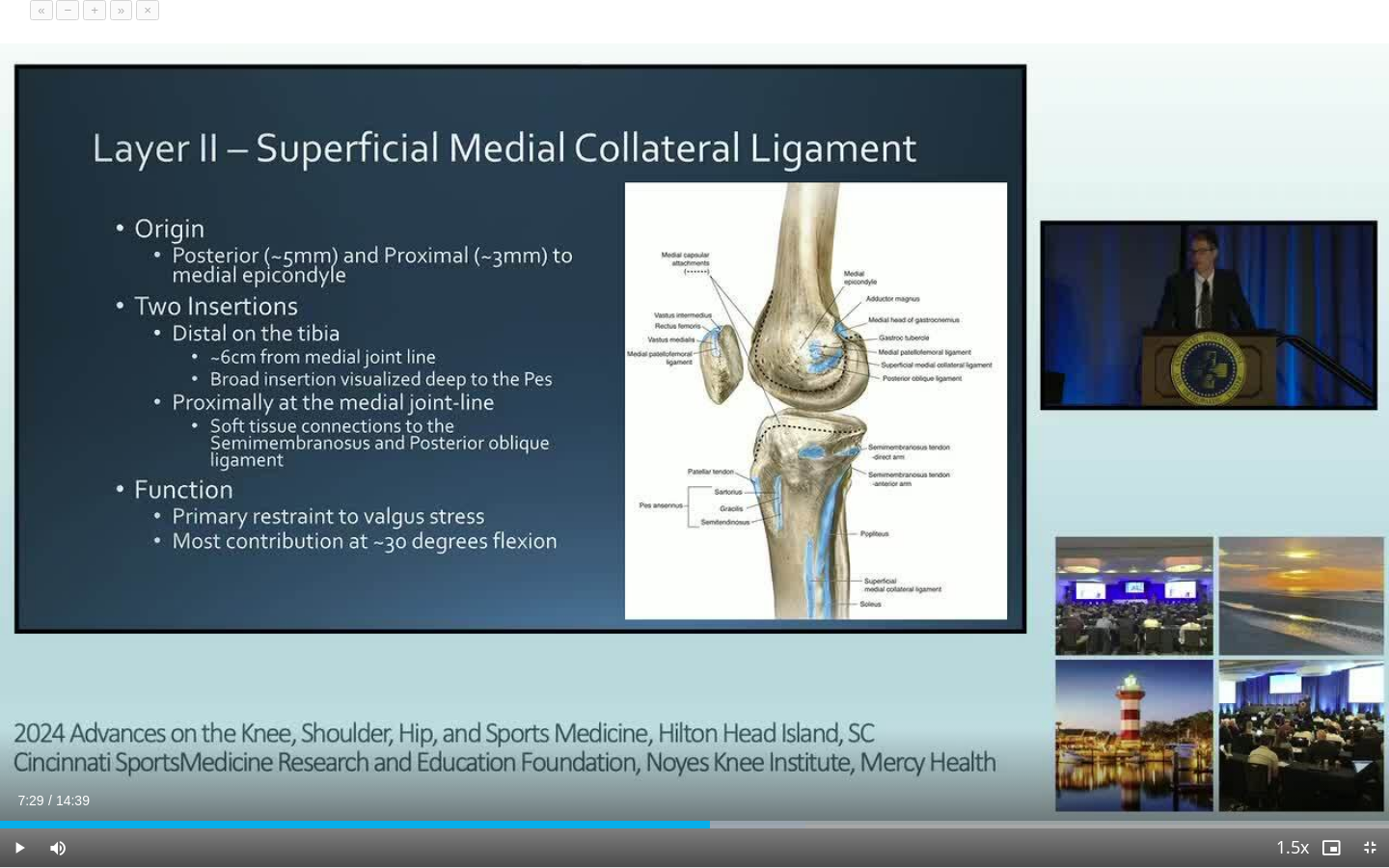 type 